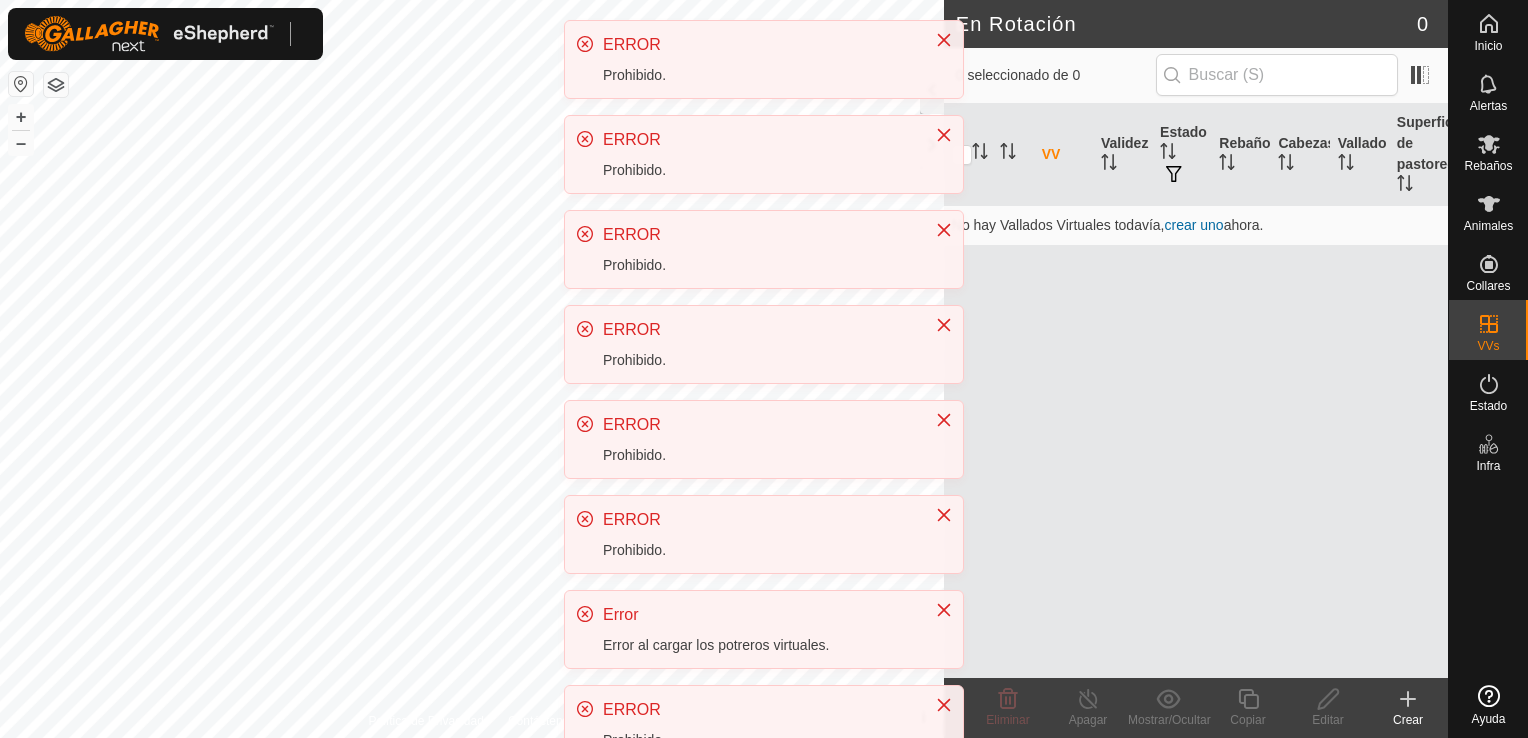 scroll, scrollTop: 0, scrollLeft: 0, axis: both 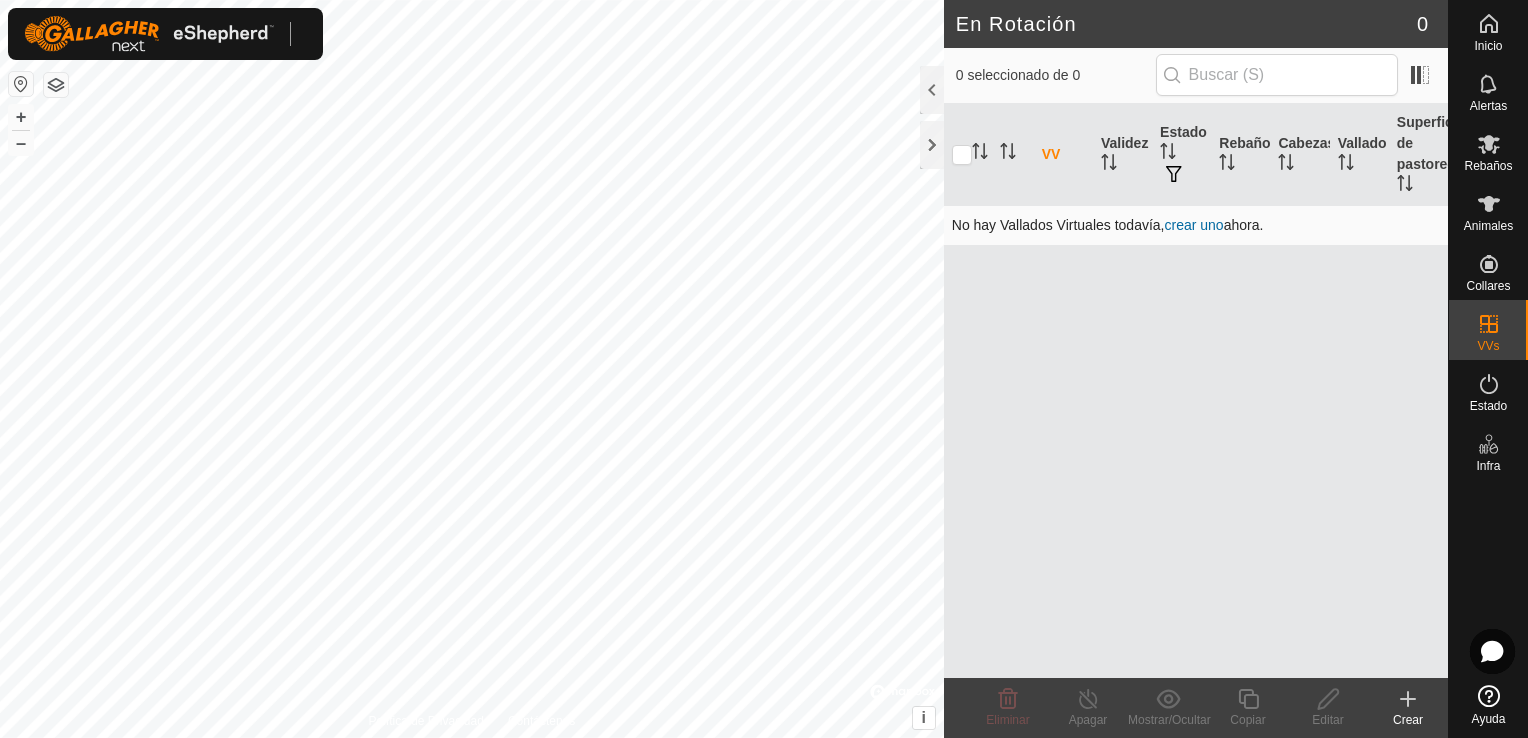 click on "crear uno" at bounding box center [1194, 225] 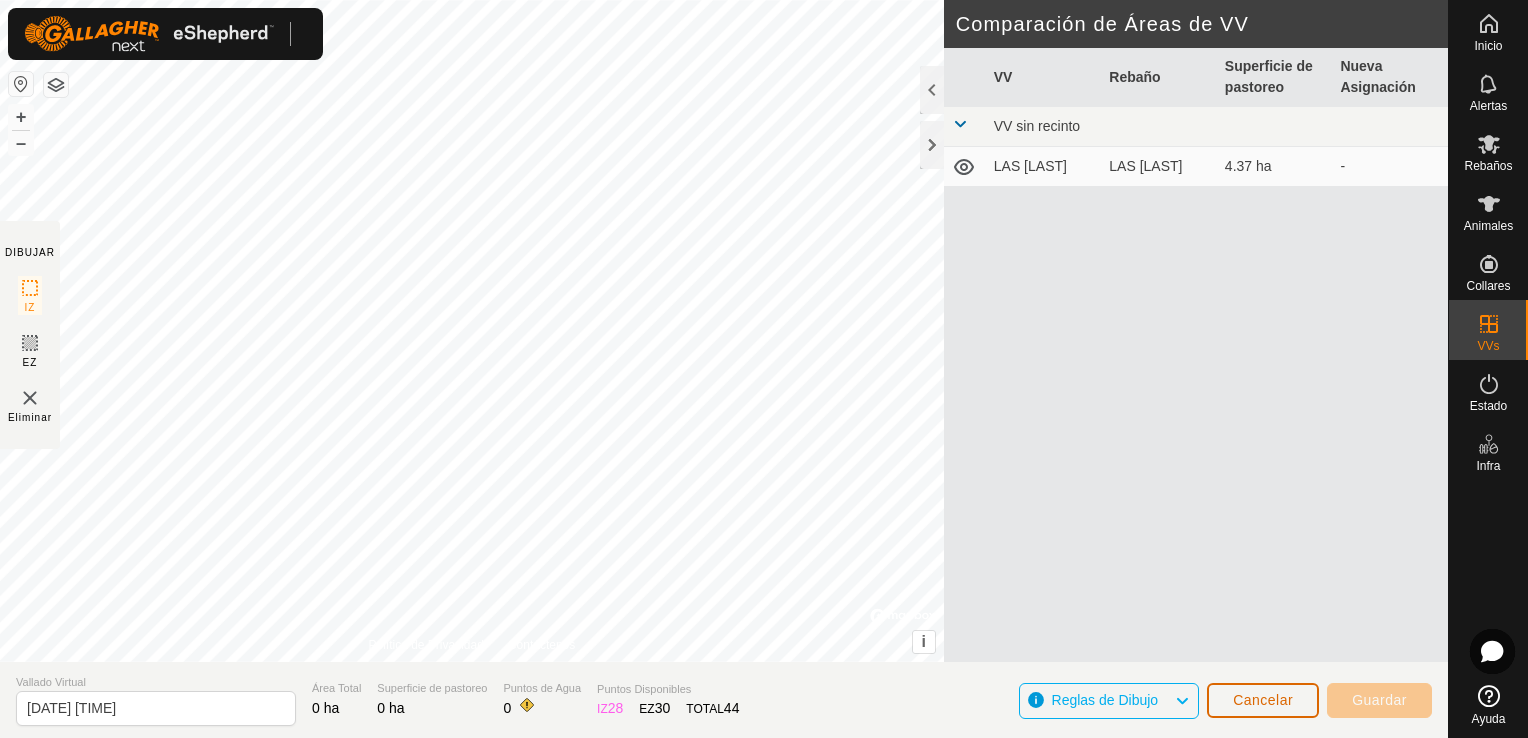 click on "Cancelar" 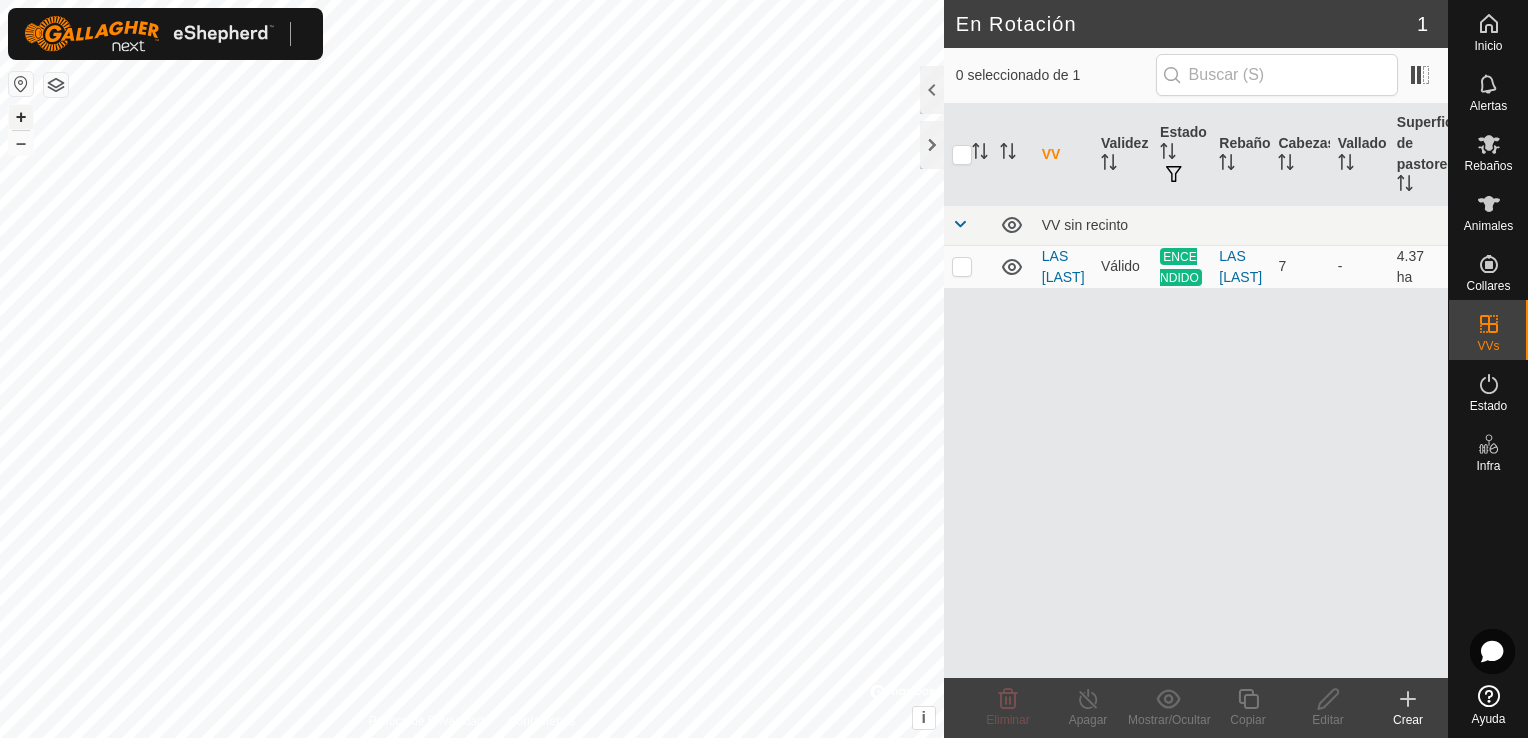 click on "+" at bounding box center [21, 117] 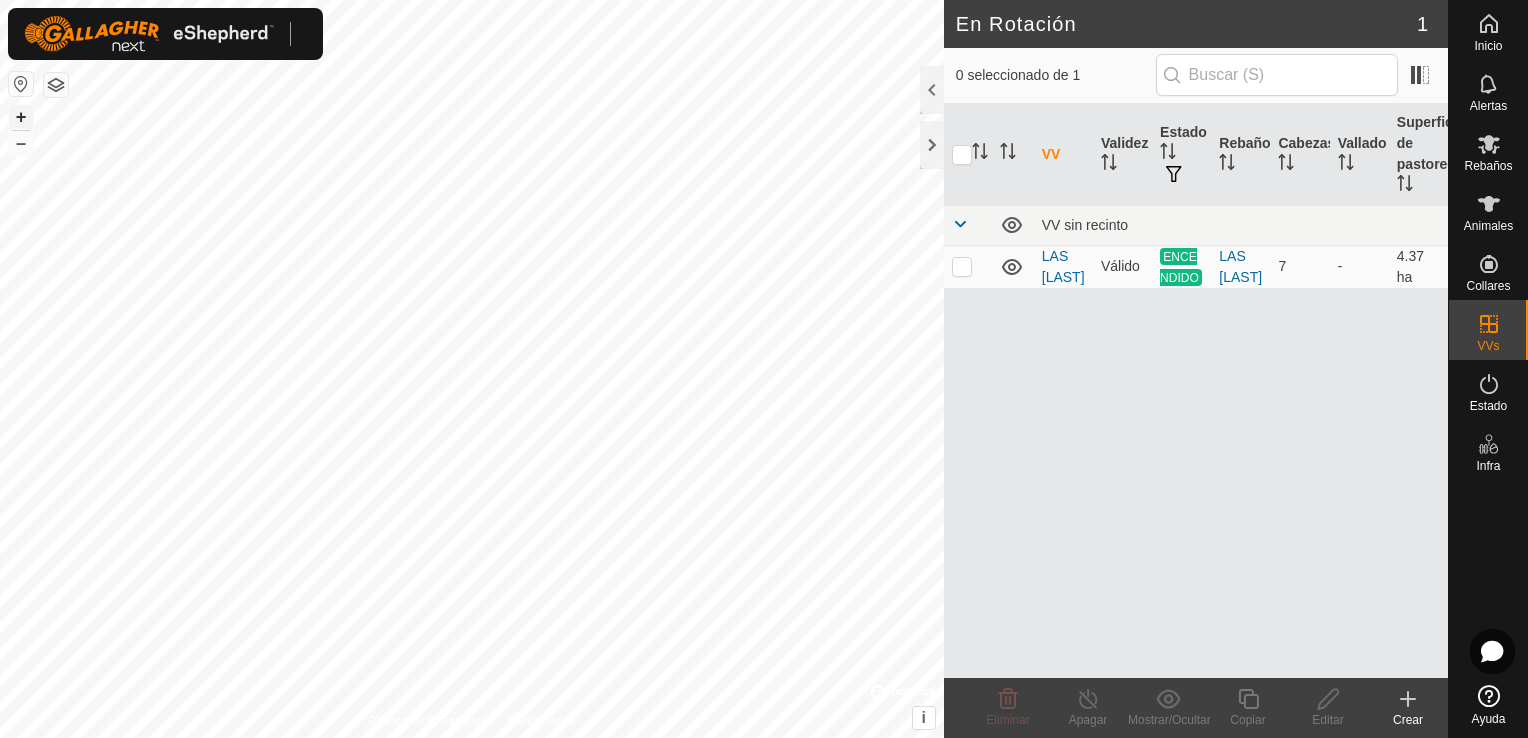 click on "+" at bounding box center (21, 117) 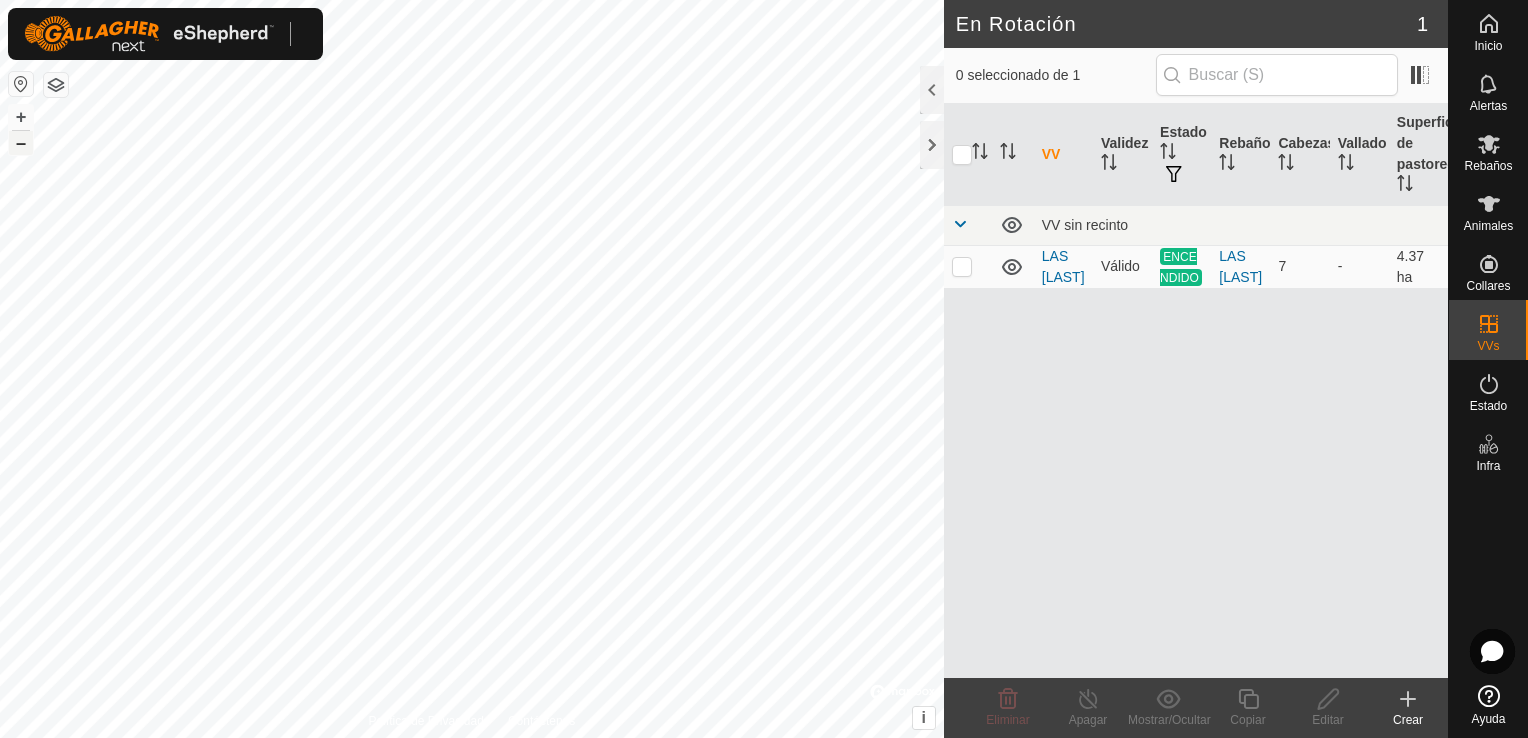 click on "–" at bounding box center (21, 143) 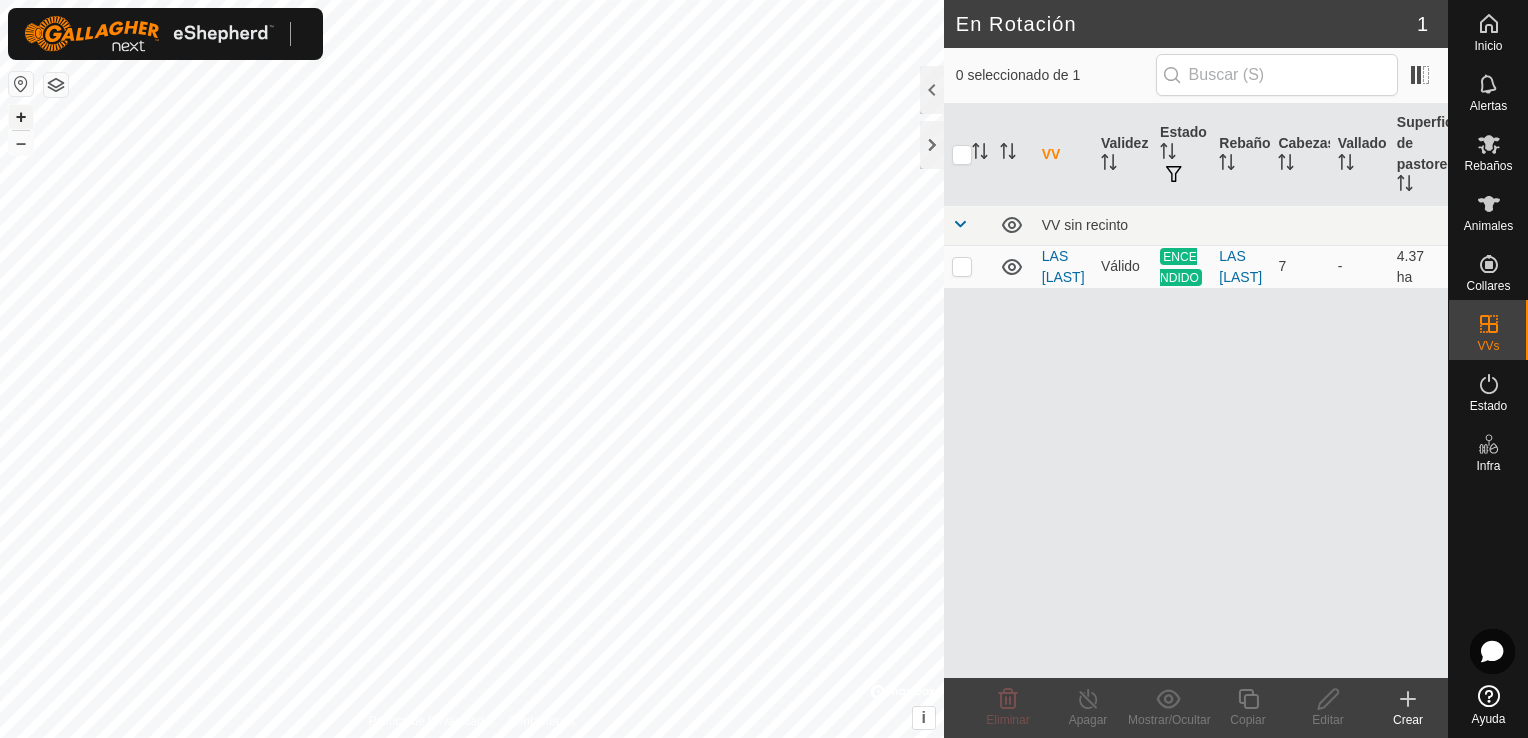 click on "+" at bounding box center (21, 117) 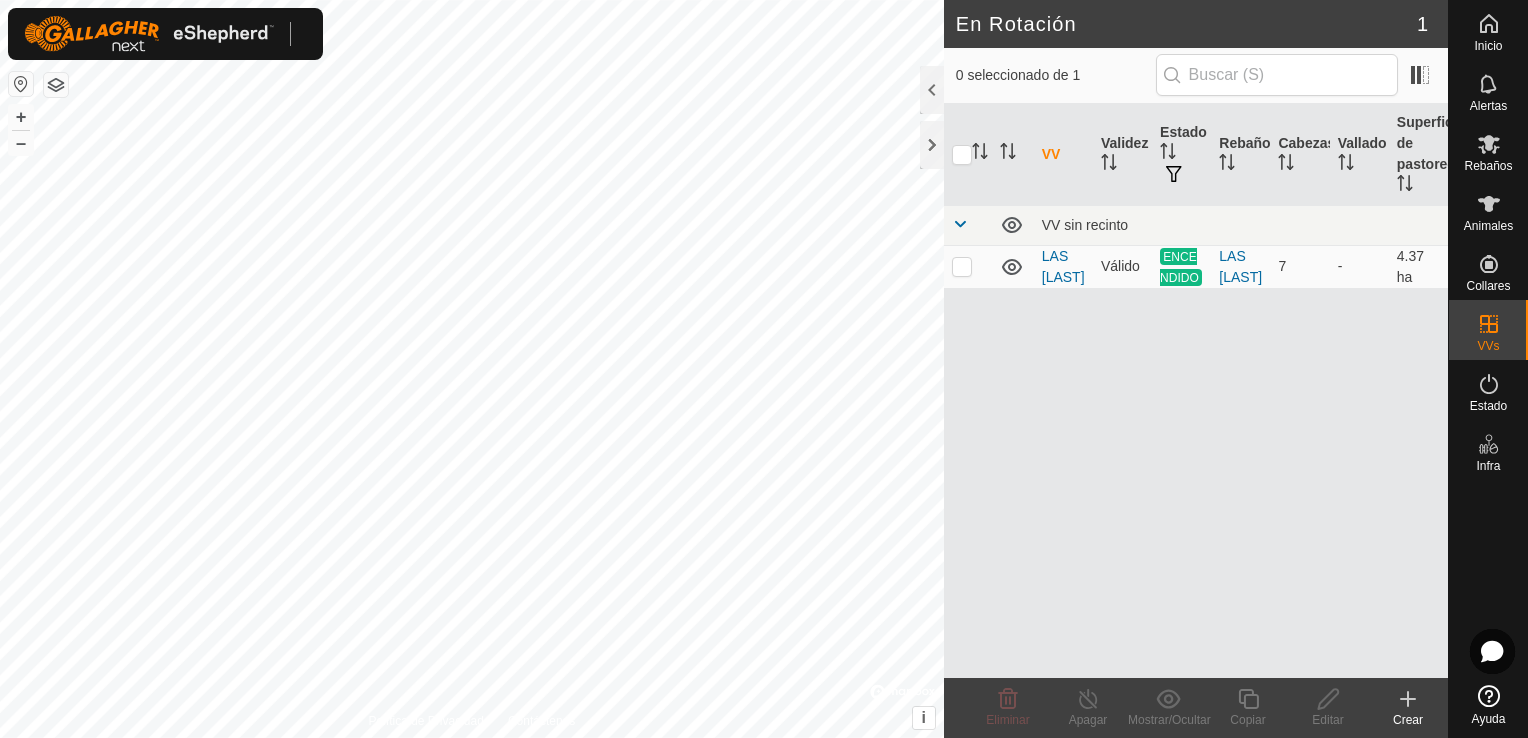 click 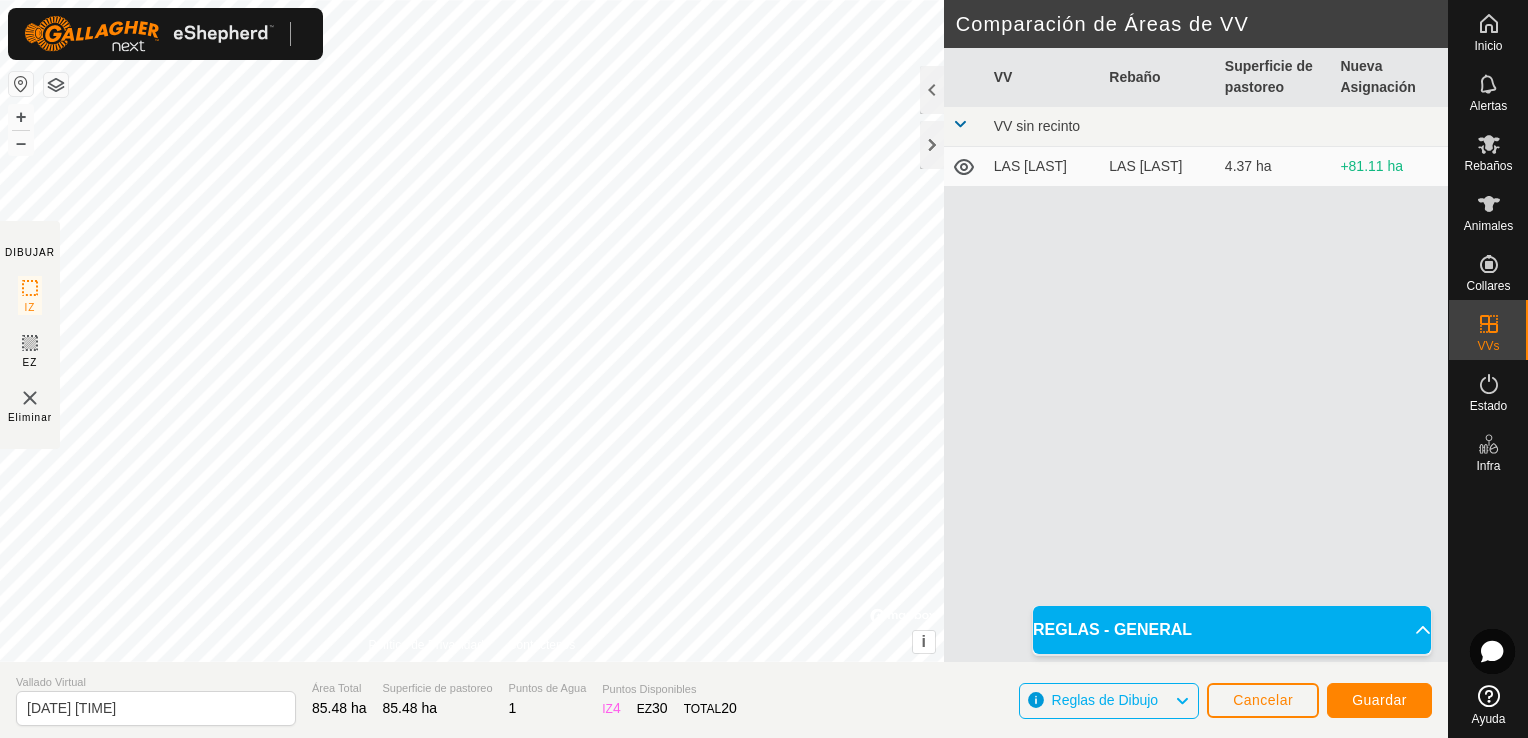click 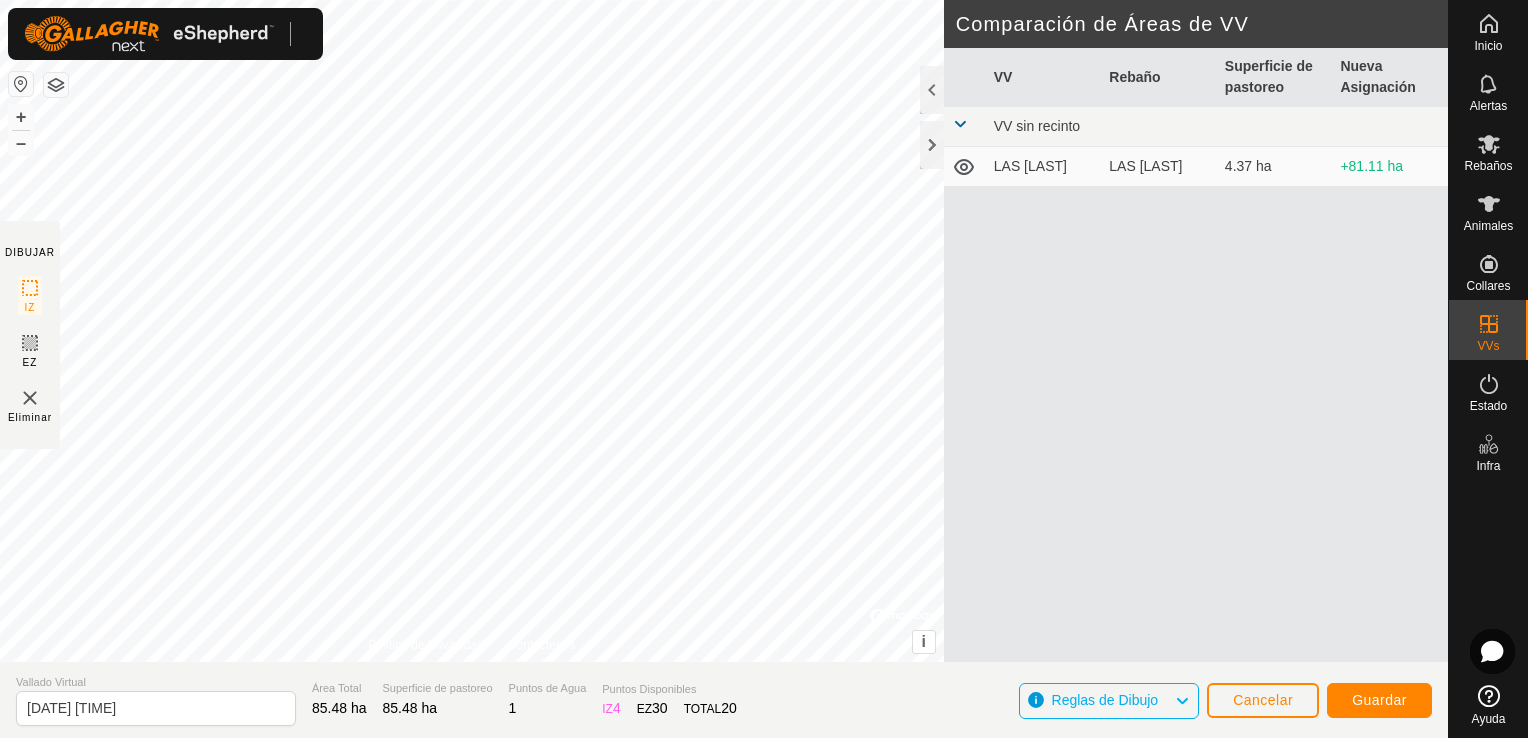 click 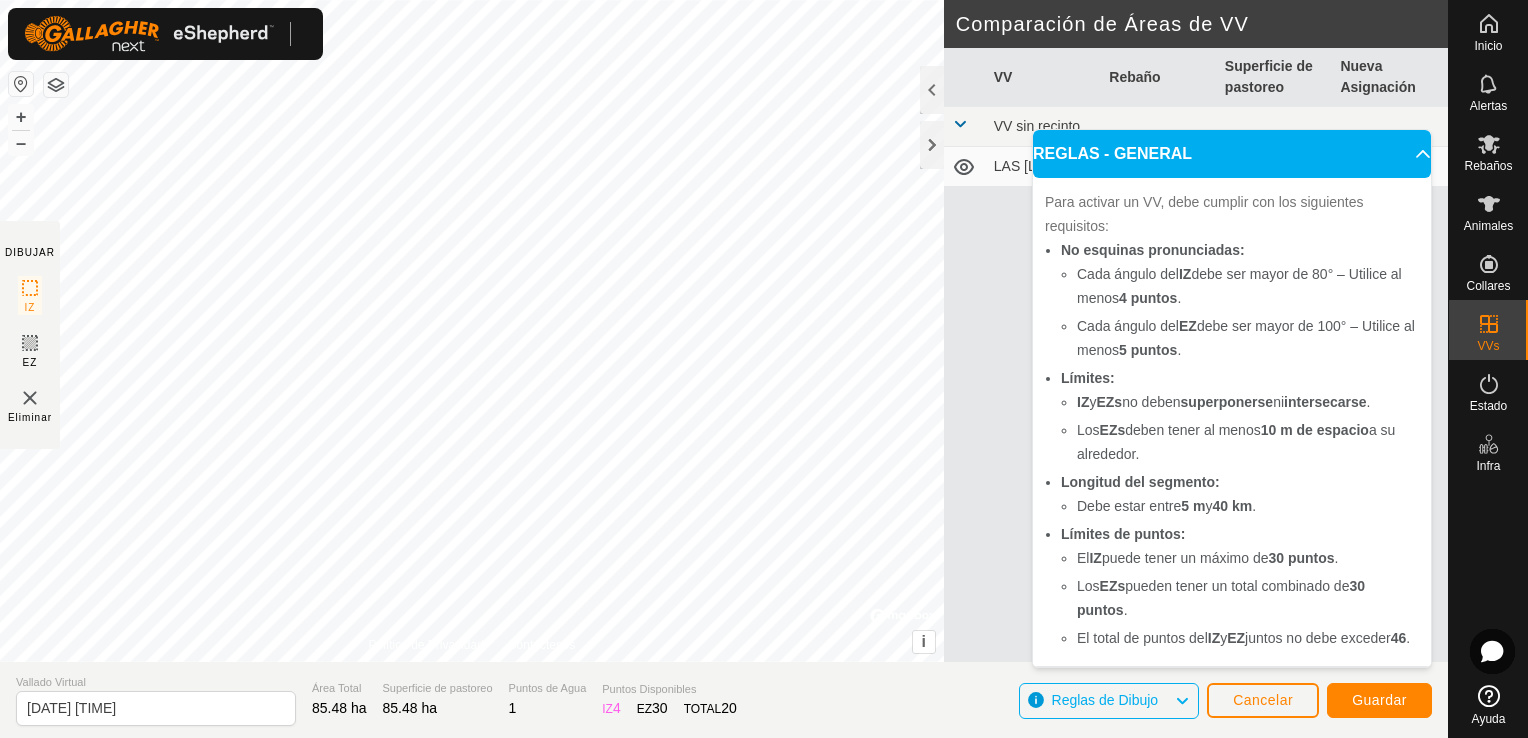 click 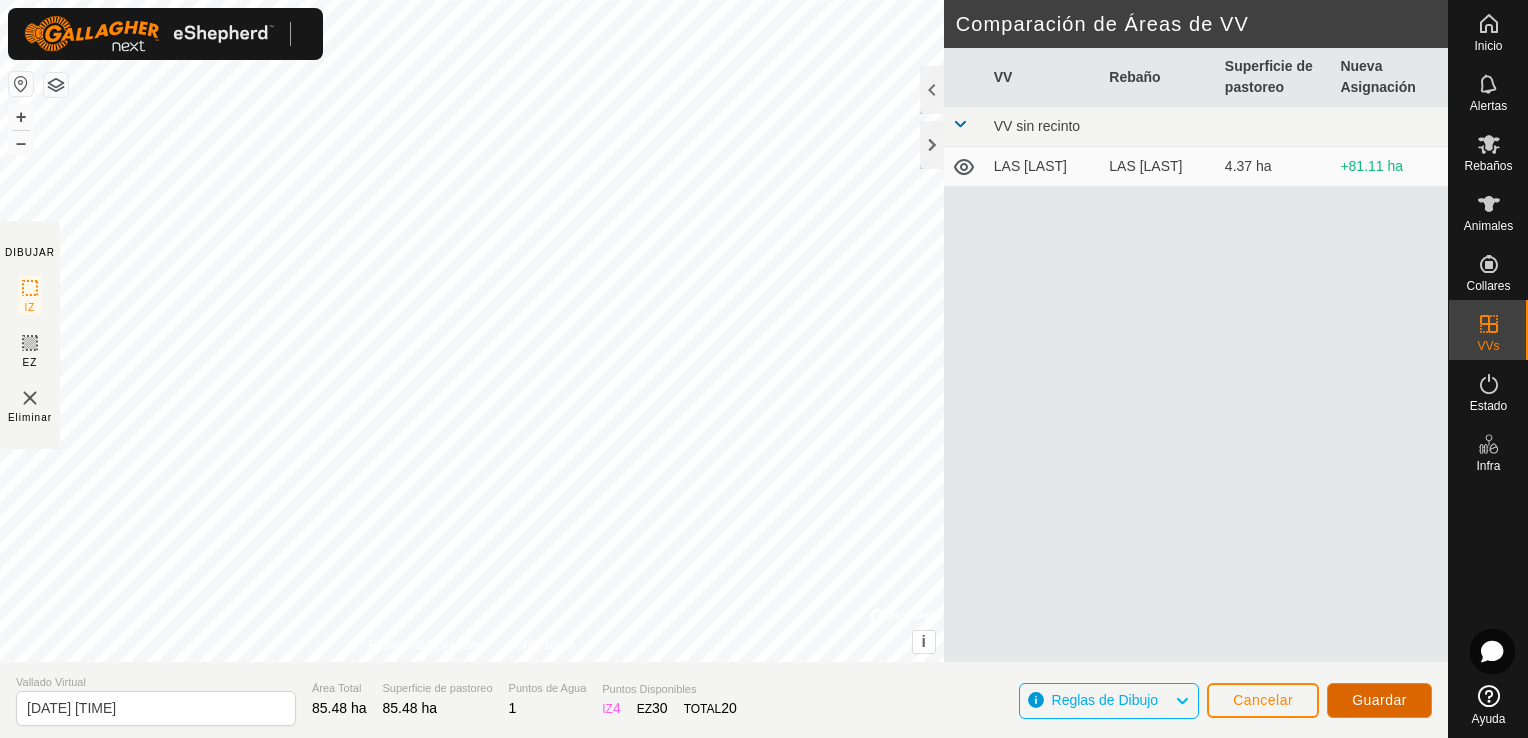 click on "Guardar" 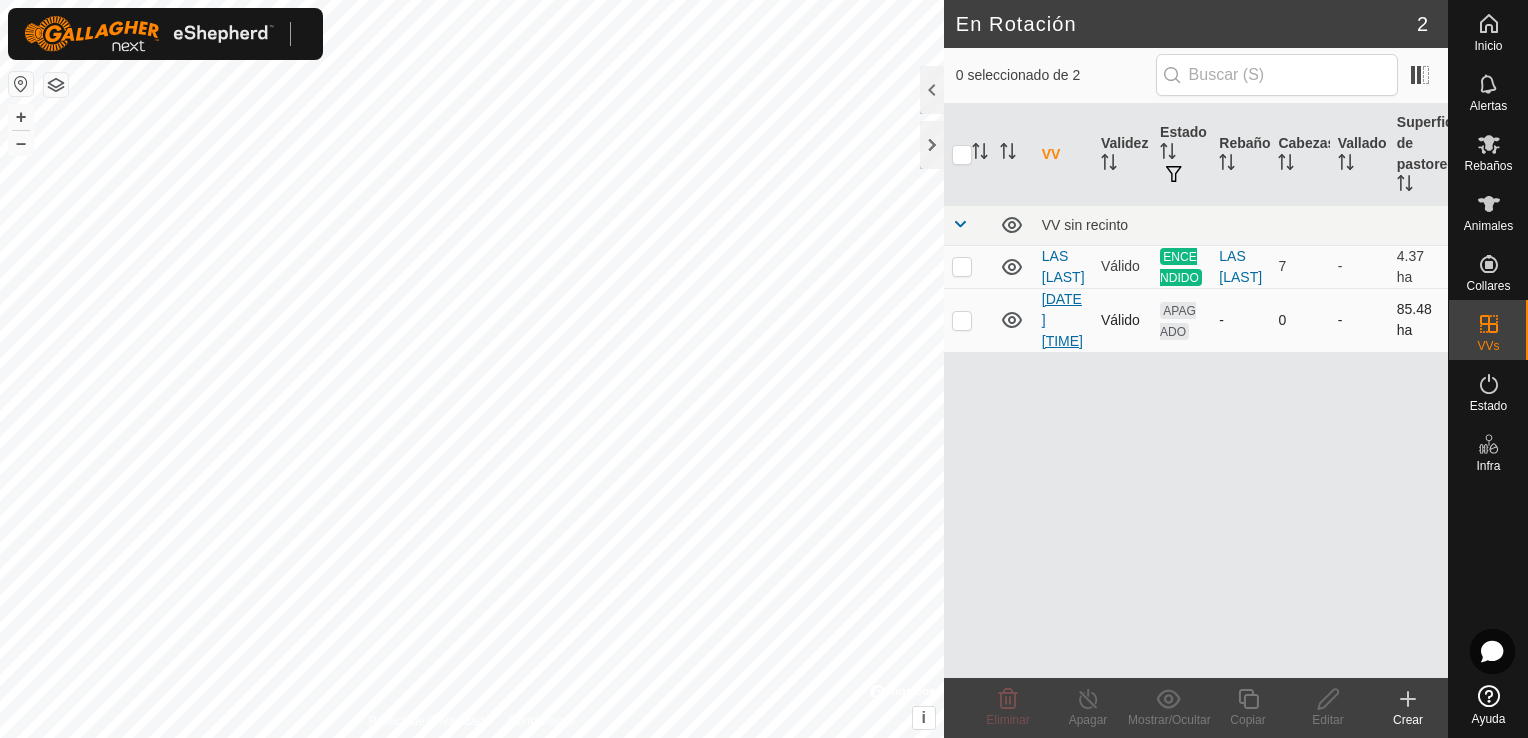 click on "[DATE] [TIME]" at bounding box center (1062, 320) 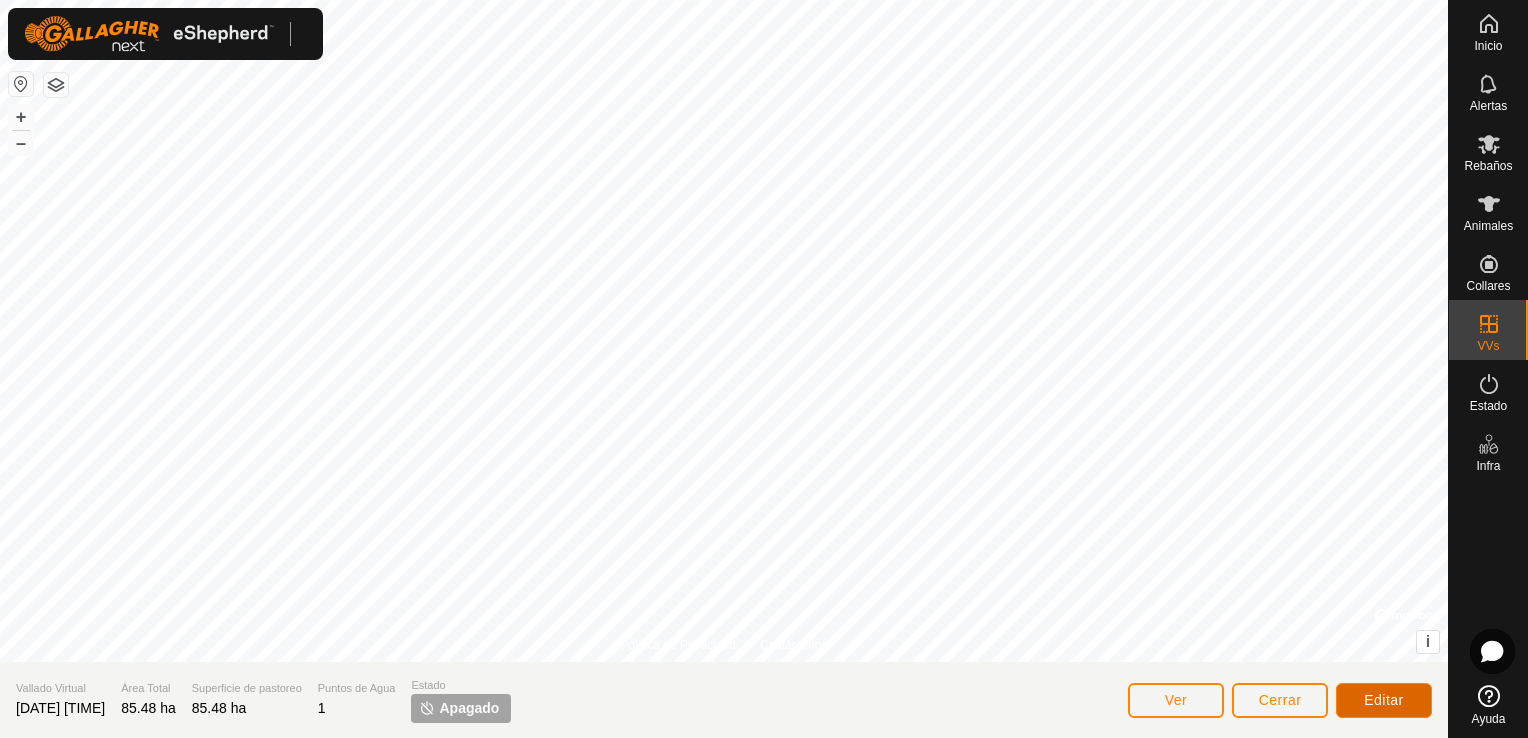 click on "Editar" 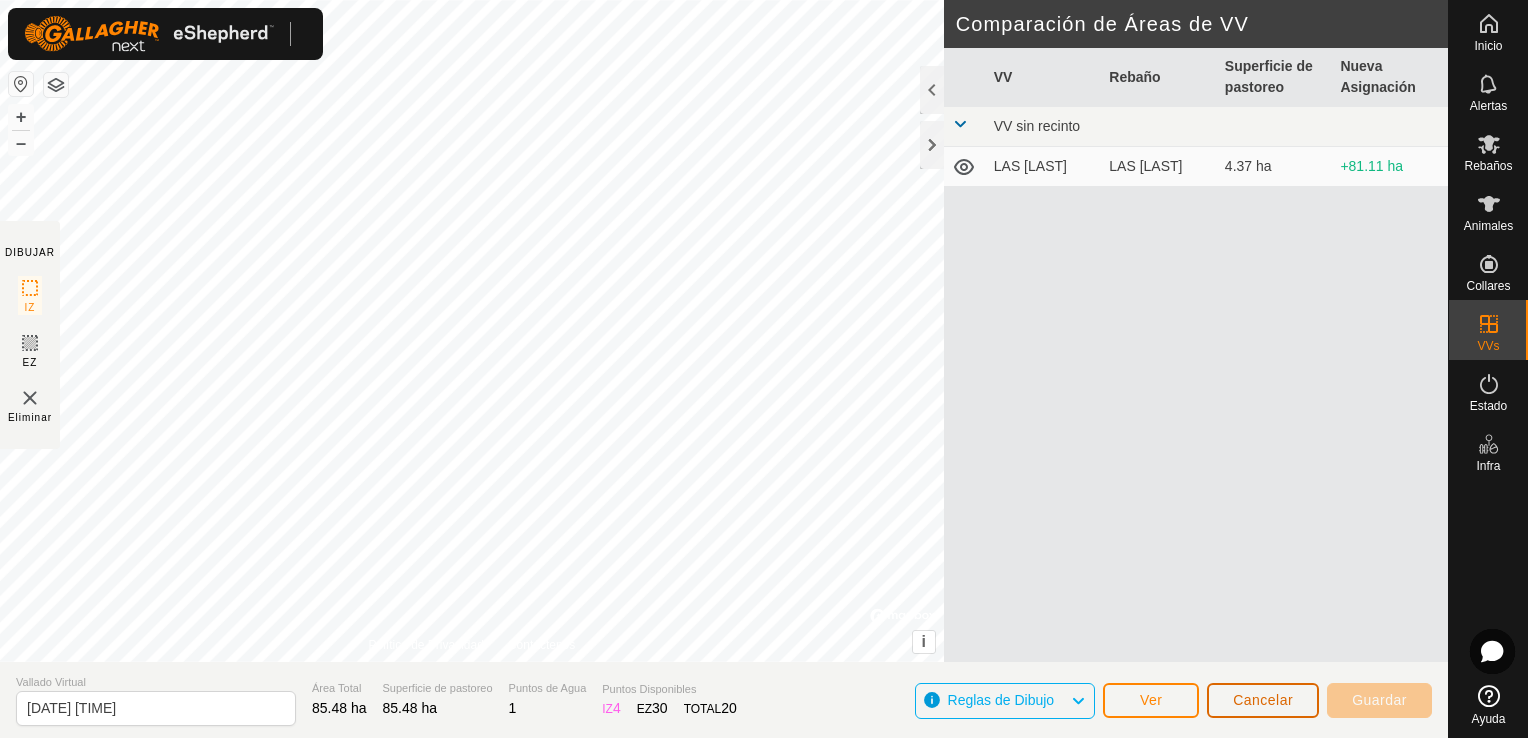 click on "Cancelar" 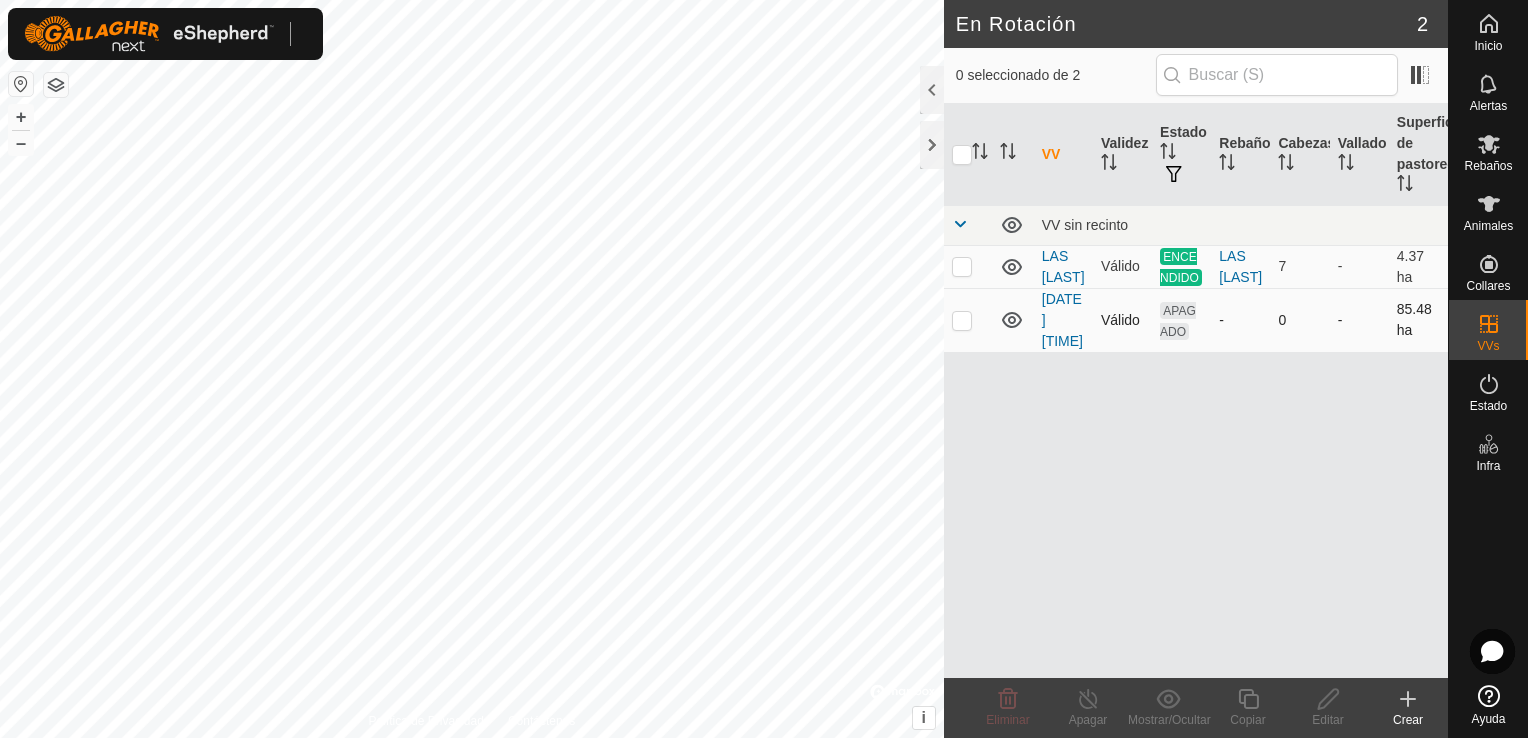 click at bounding box center (962, 320) 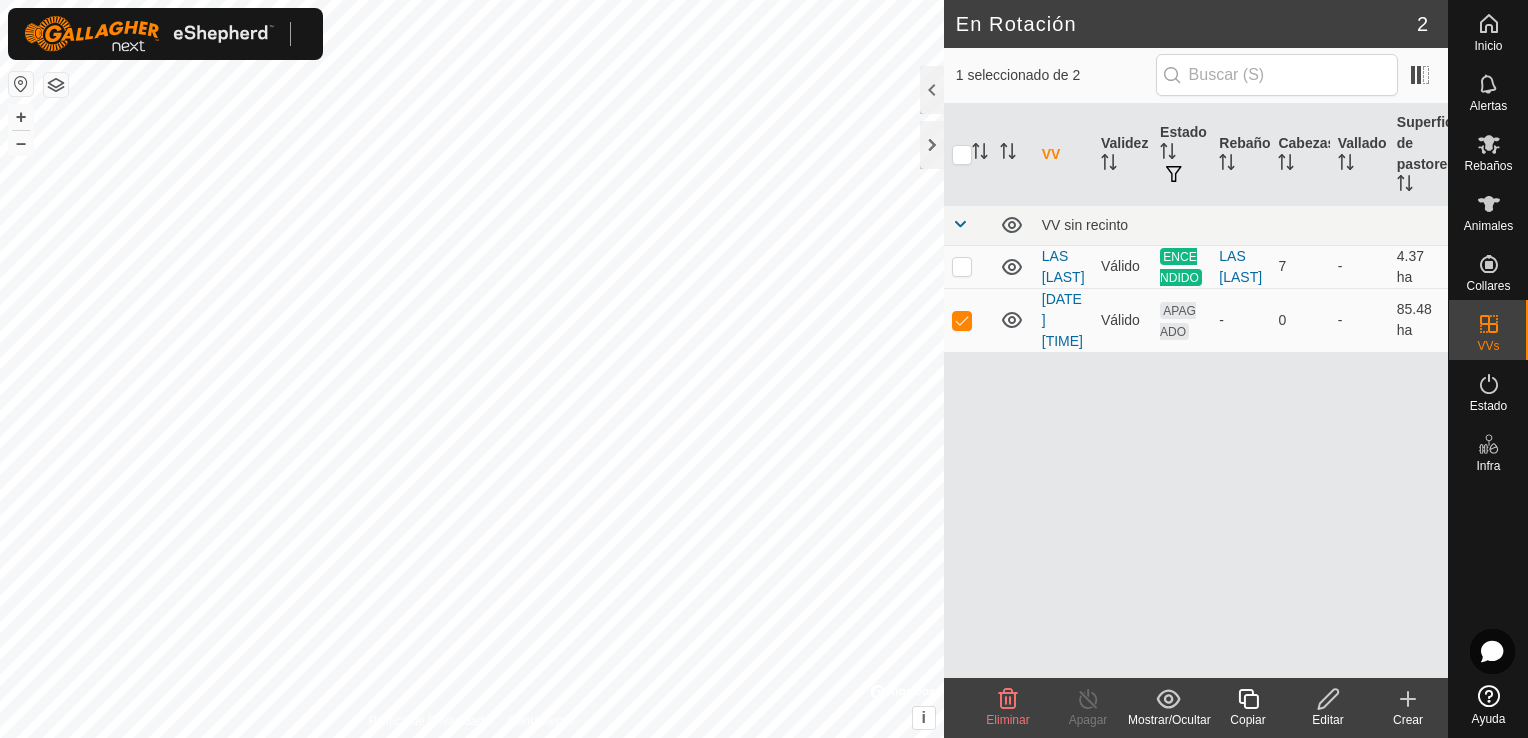 click 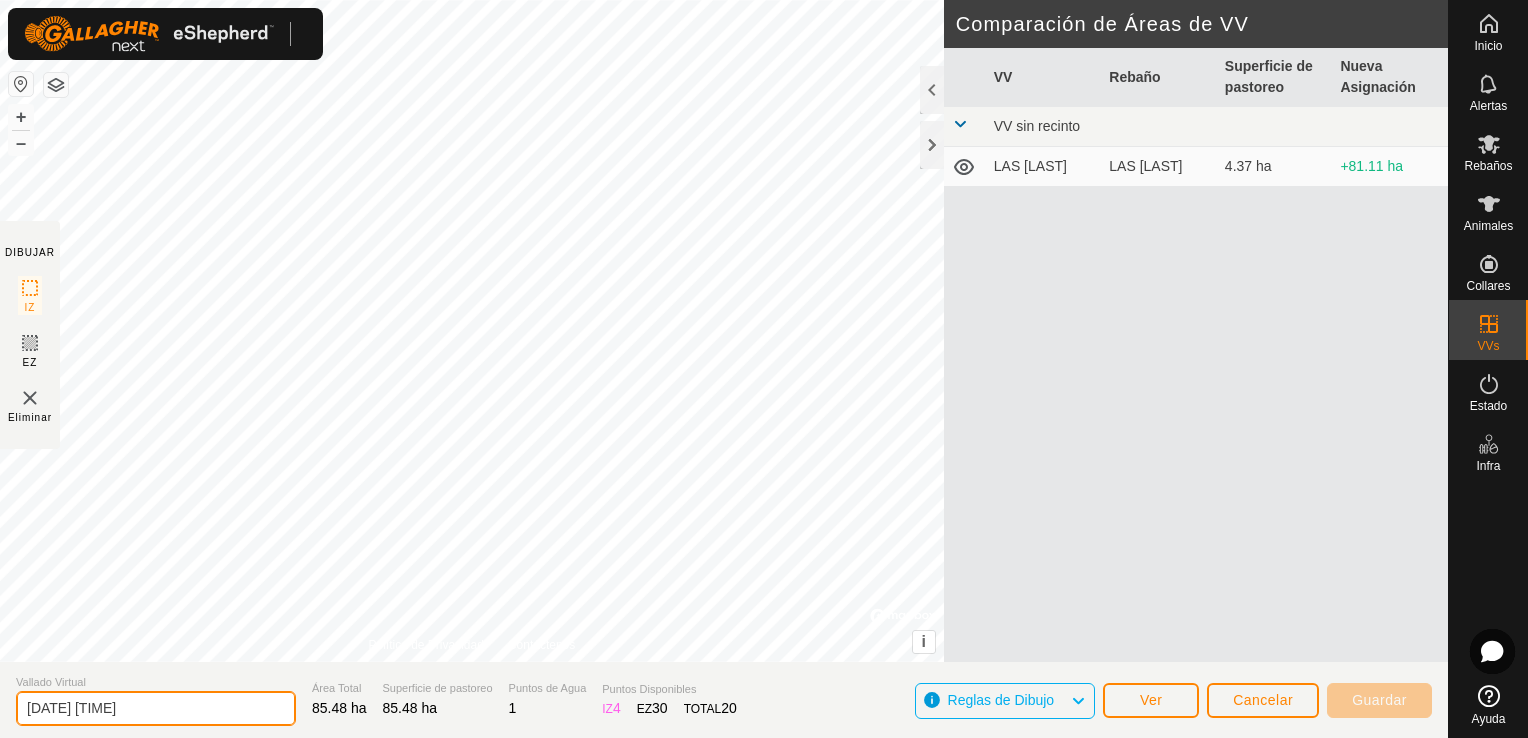 drag, startPoint x: 174, startPoint y: 707, endPoint x: -4, endPoint y: 782, distance: 193.15538 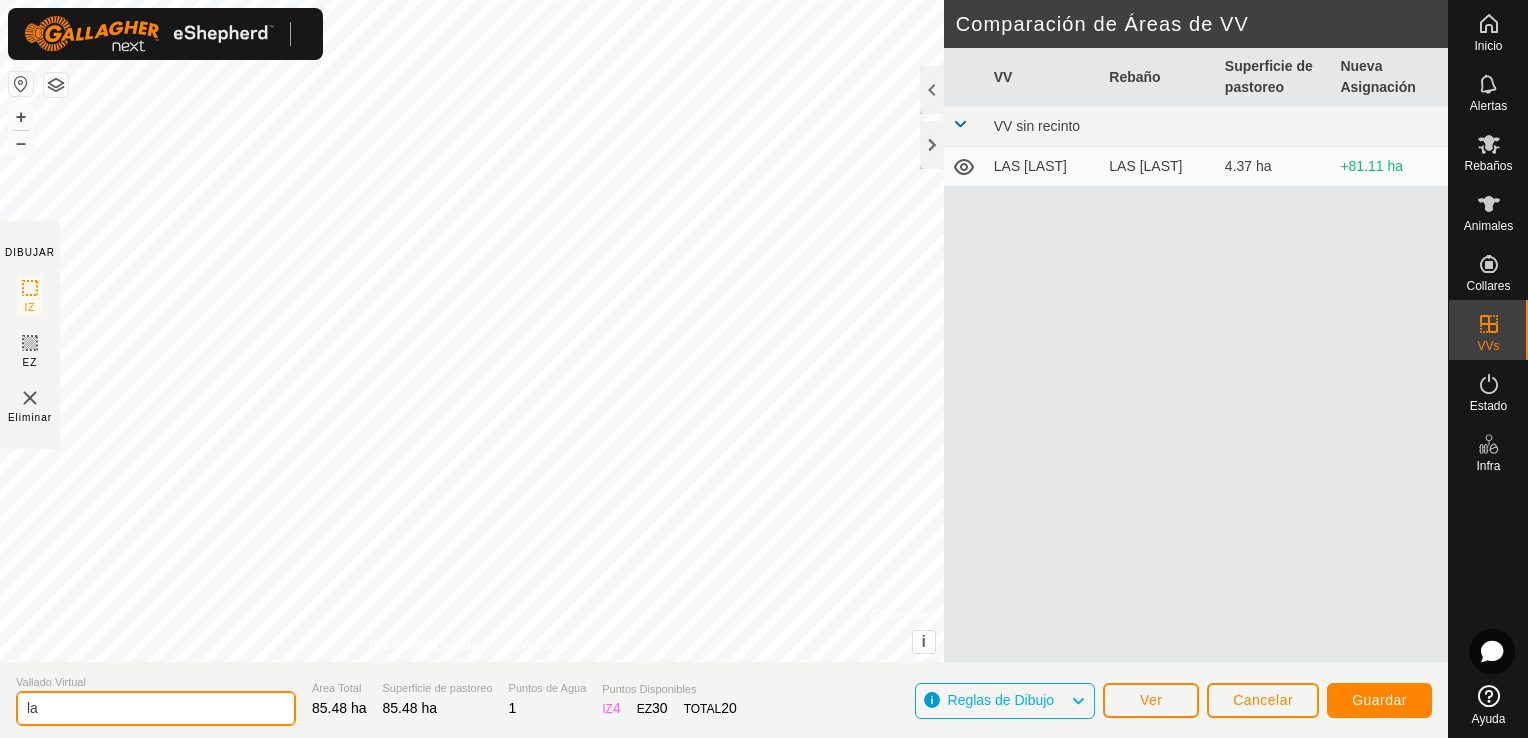 type on "l" 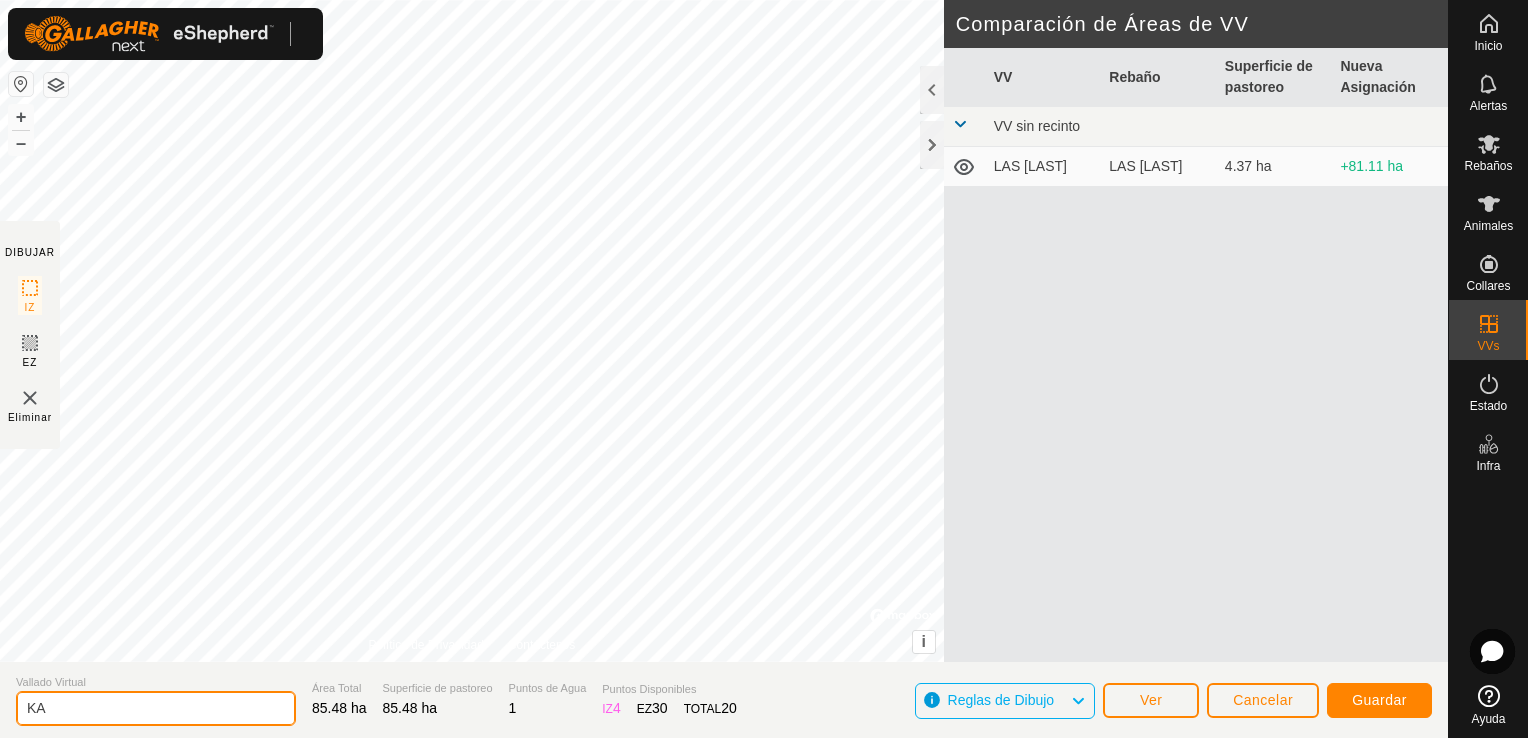 type on "K" 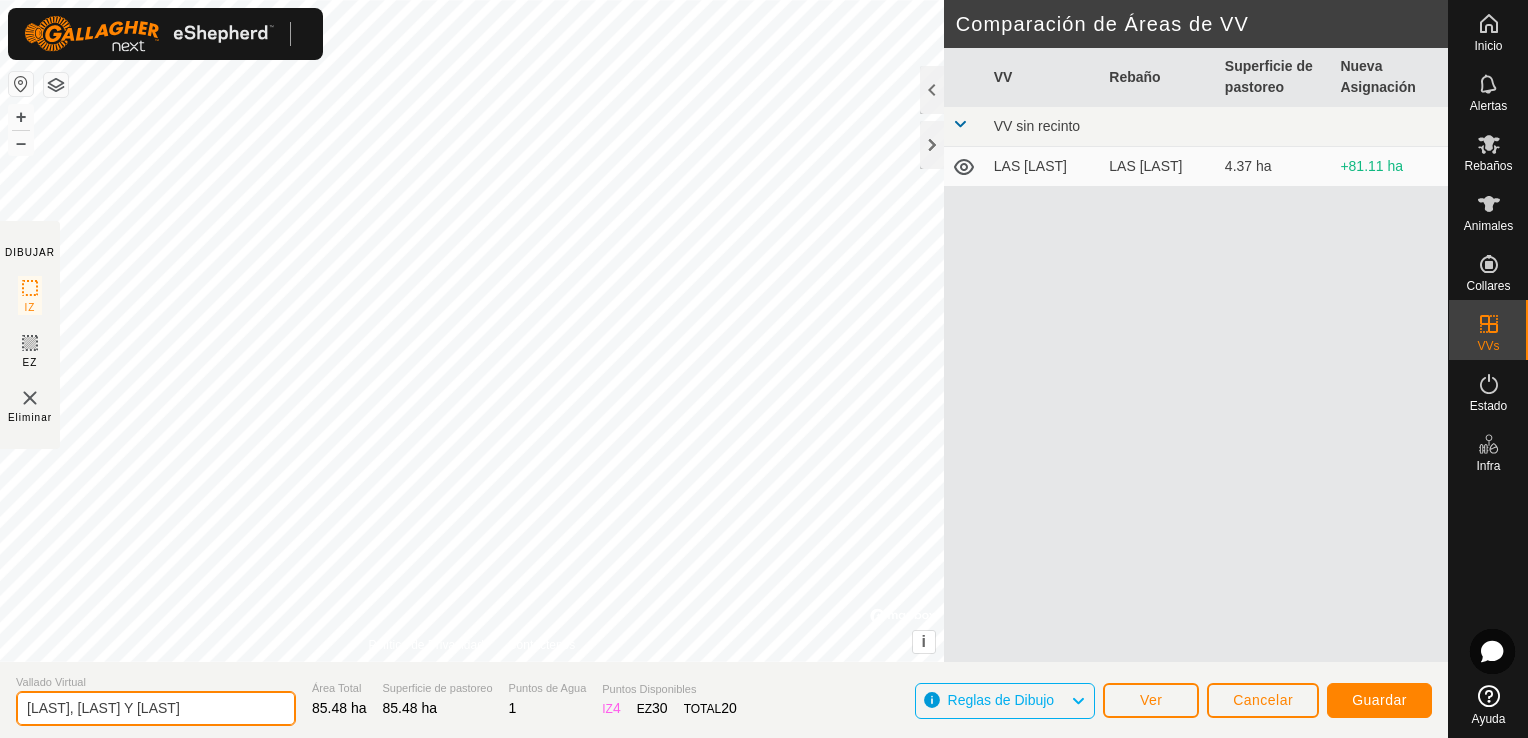 type on "[LAST], [LAST] Y [LAST]" 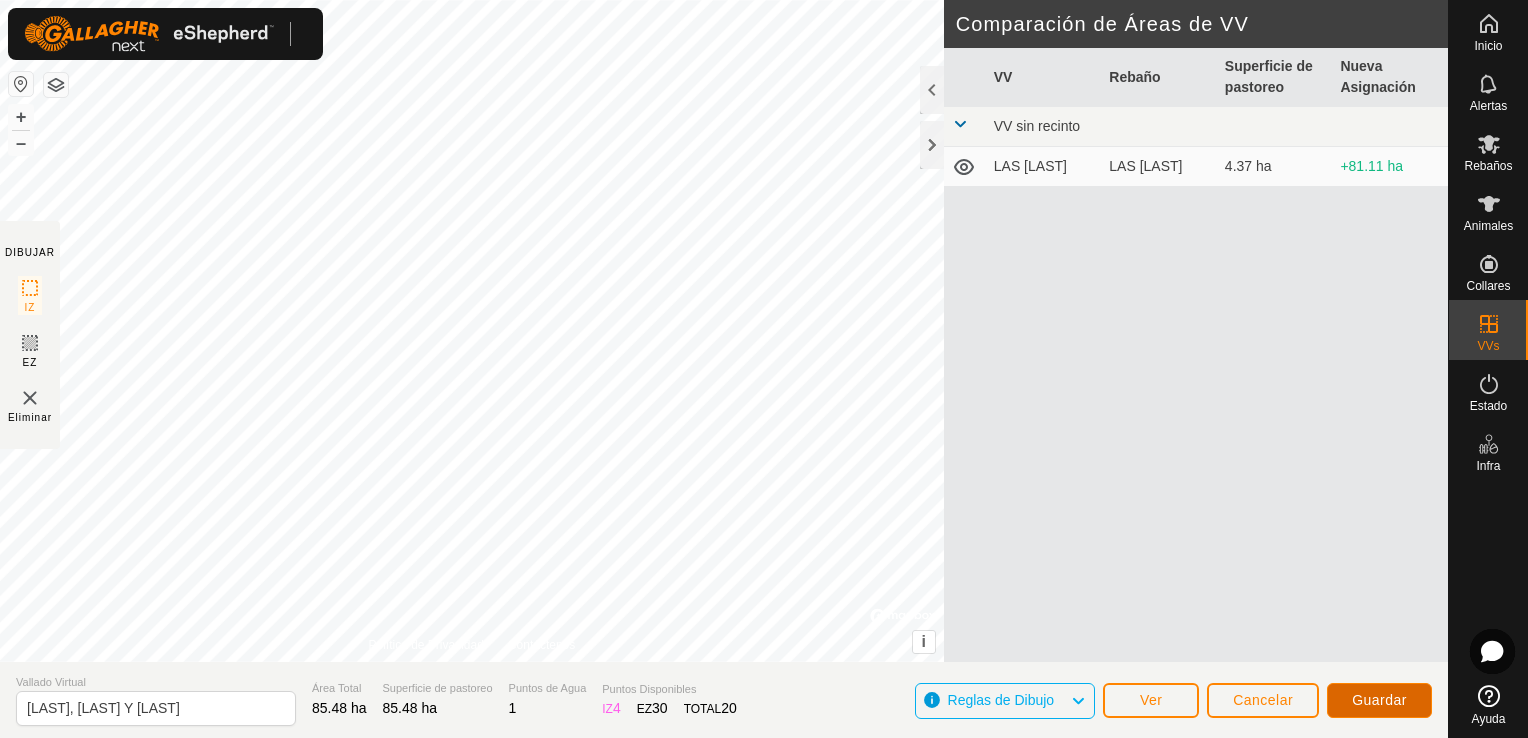 click on "Guardar" 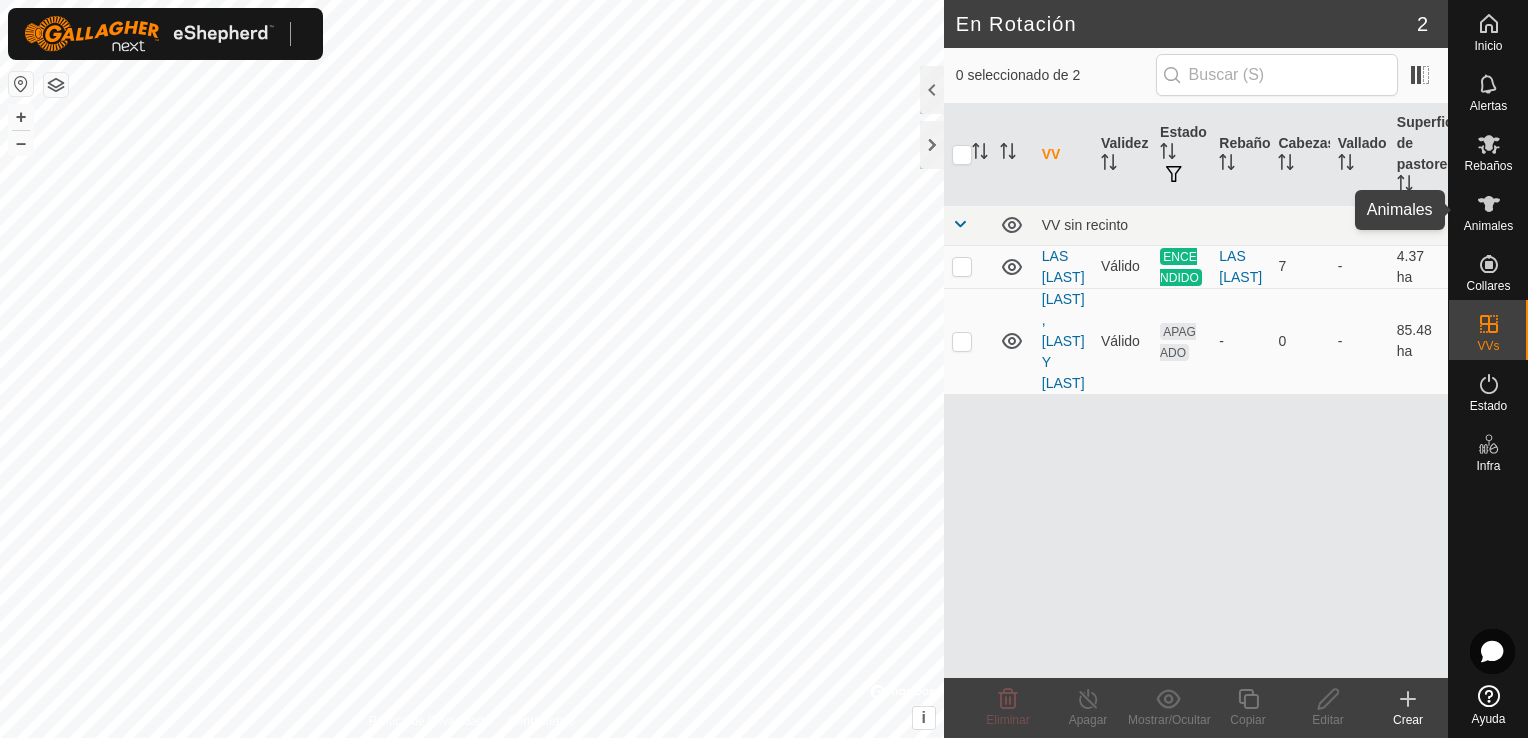 click at bounding box center [1489, 204] 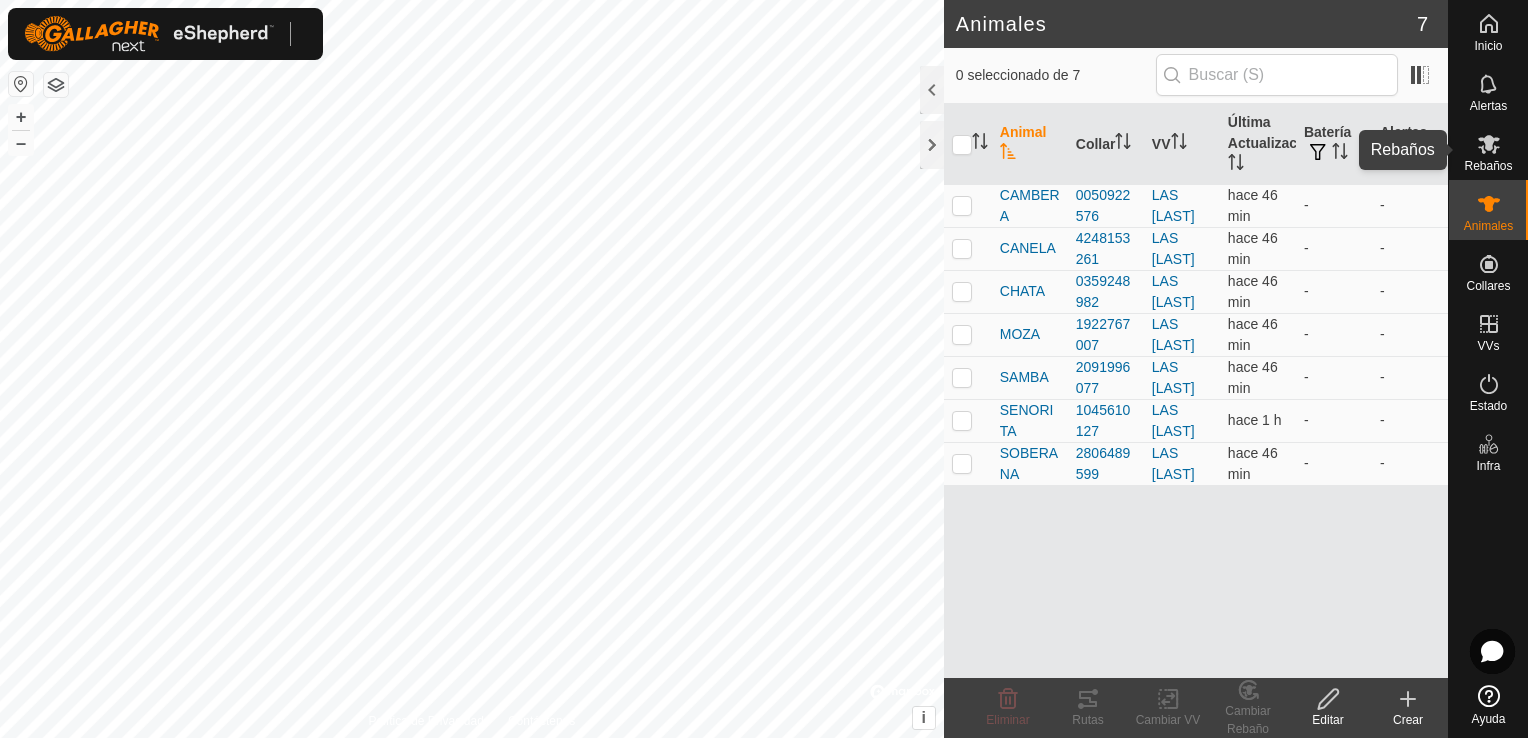 click on "Rebaños" at bounding box center [1488, 166] 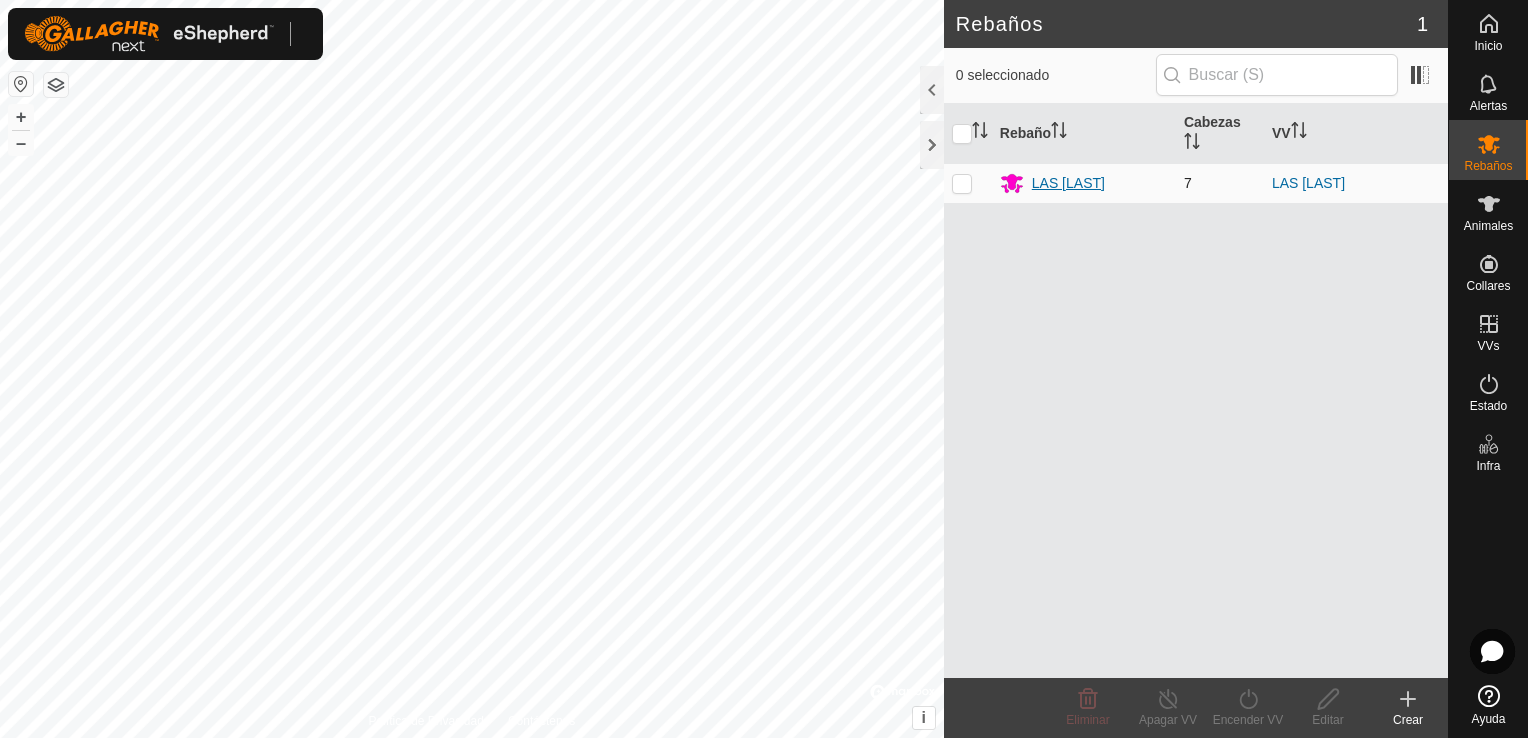 click on "LAS [LAST]" at bounding box center [1068, 183] 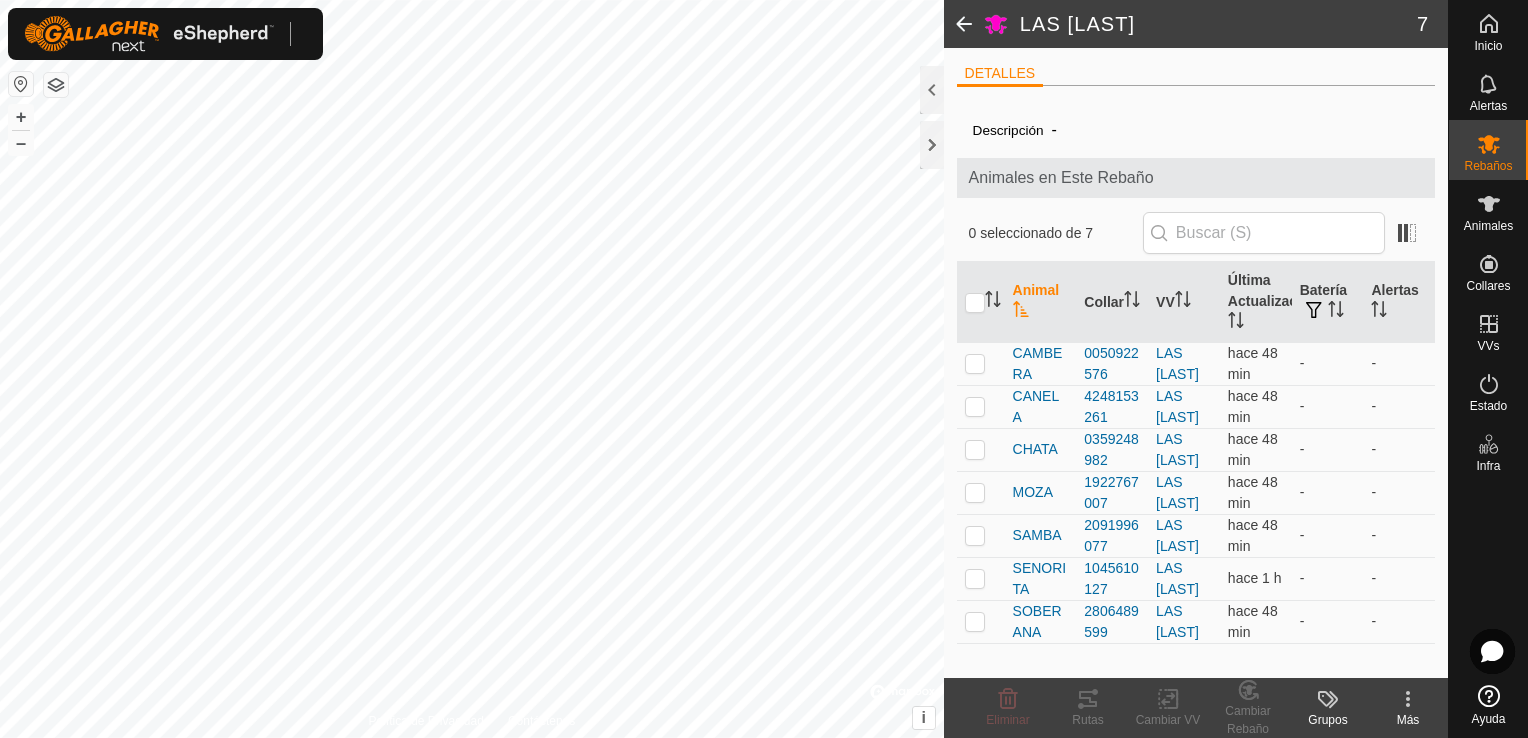 click 